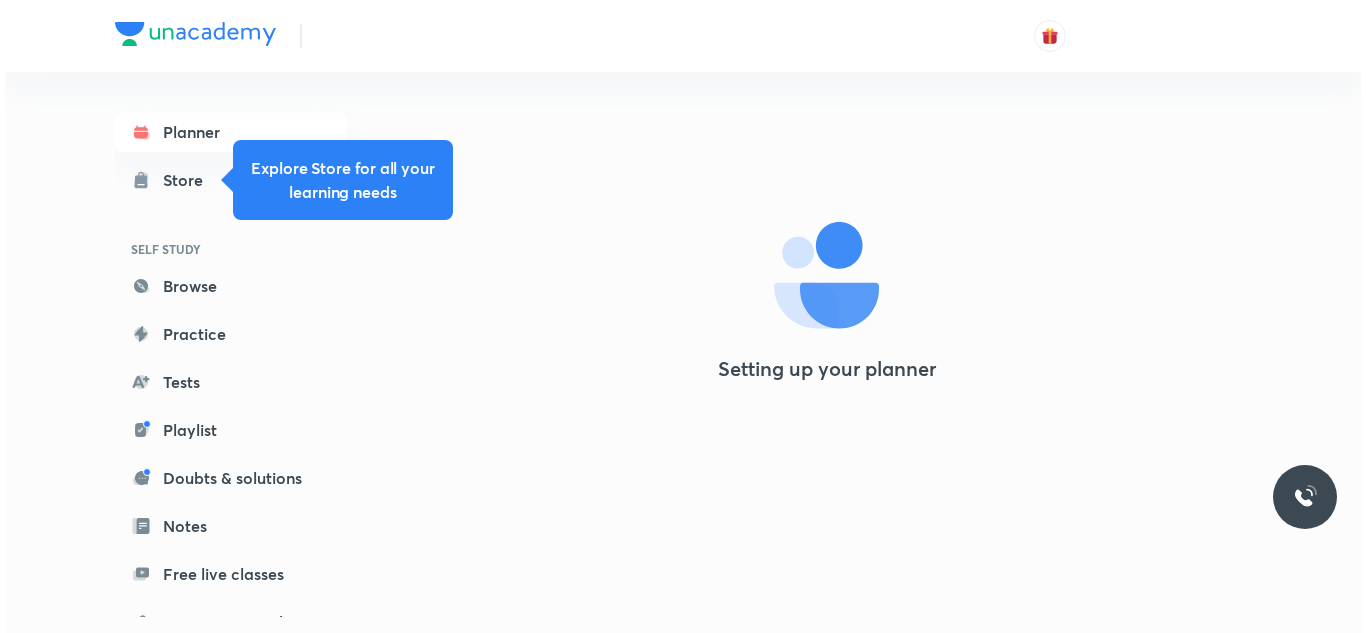 scroll, scrollTop: 0, scrollLeft: 0, axis: both 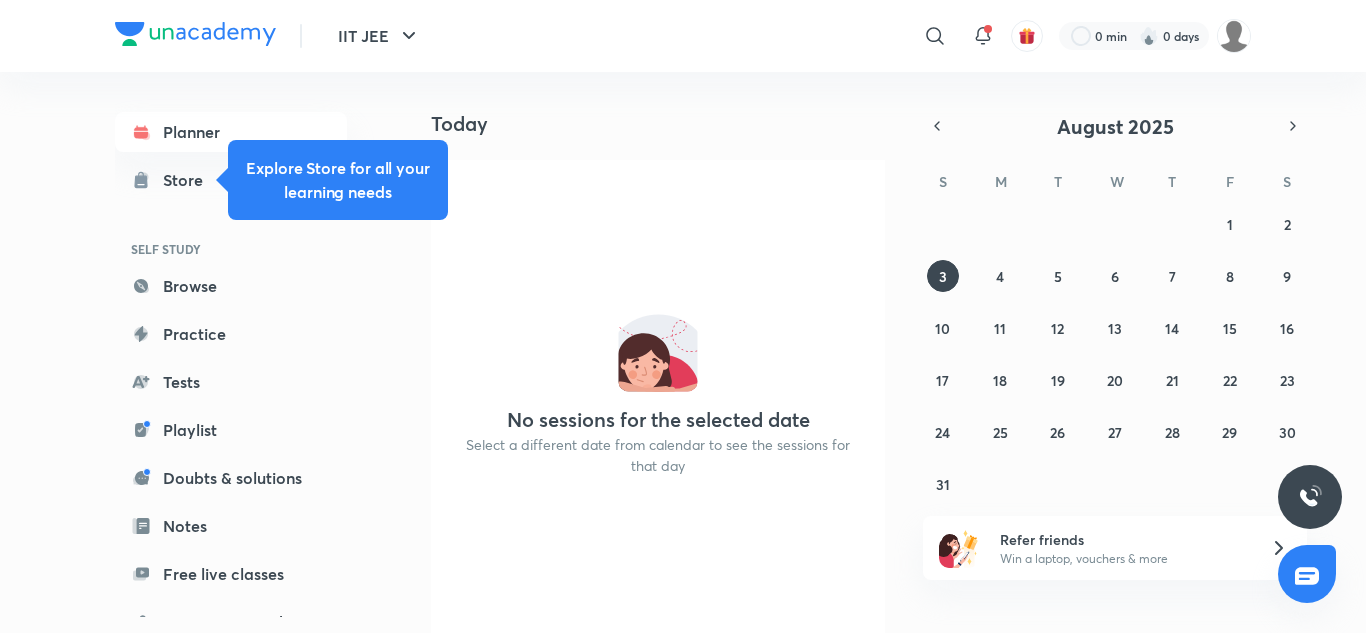 click on "No sessions for the selected date Select a different date from calendar to see the sessions for that day" at bounding box center (658, 400) 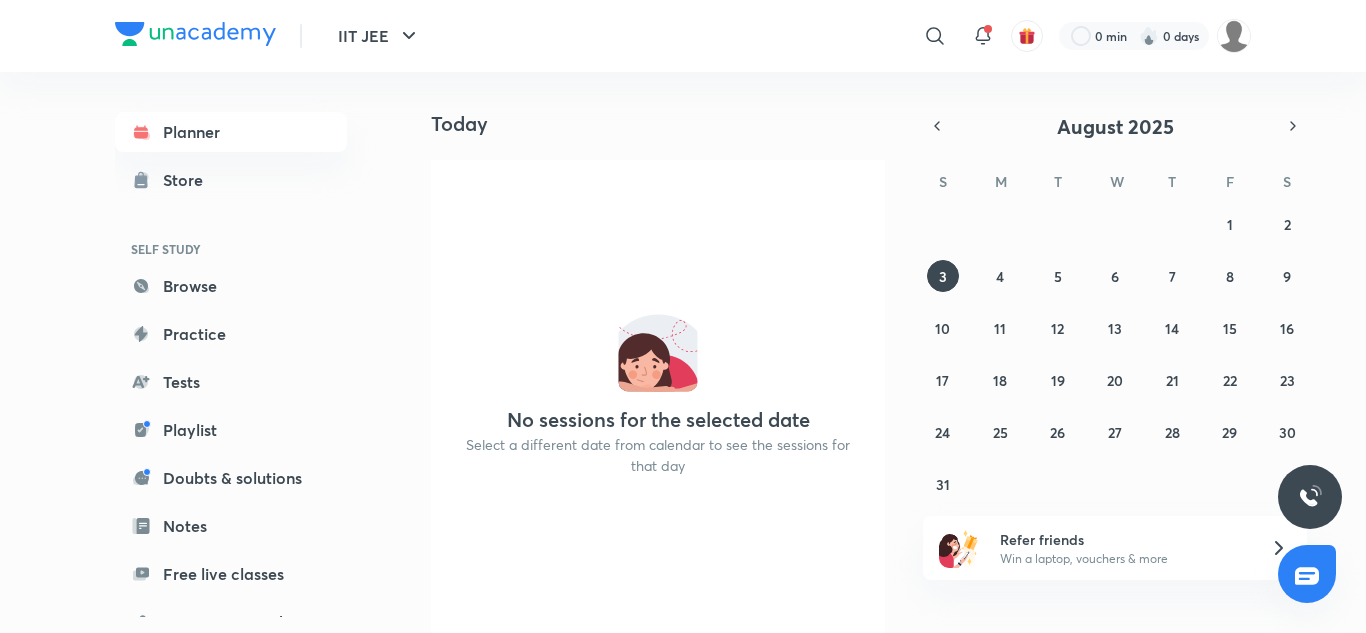 click 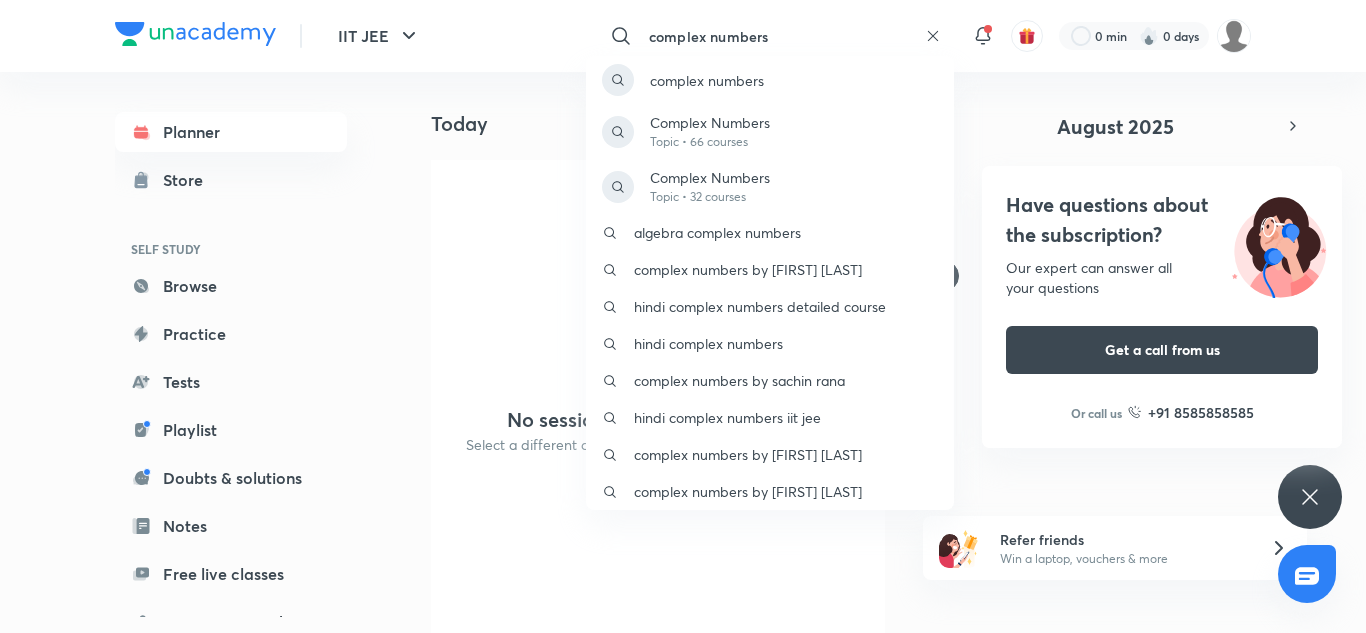 type on "complex numbers" 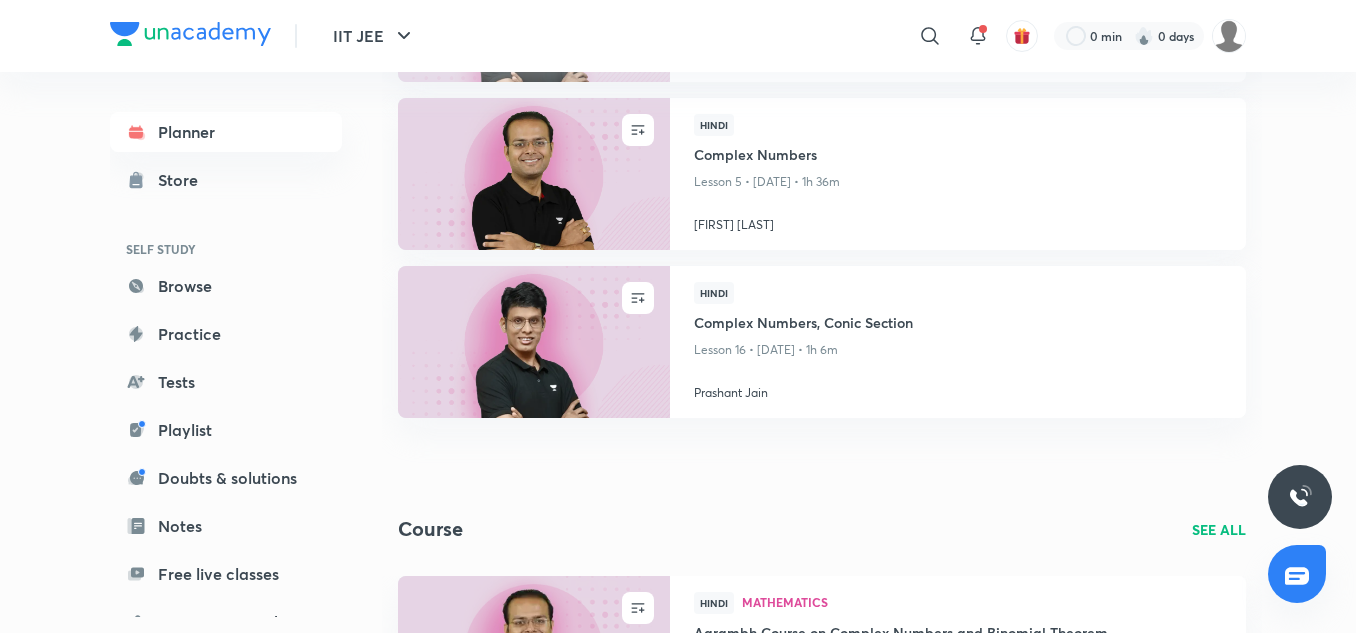 scroll, scrollTop: 100, scrollLeft: 0, axis: vertical 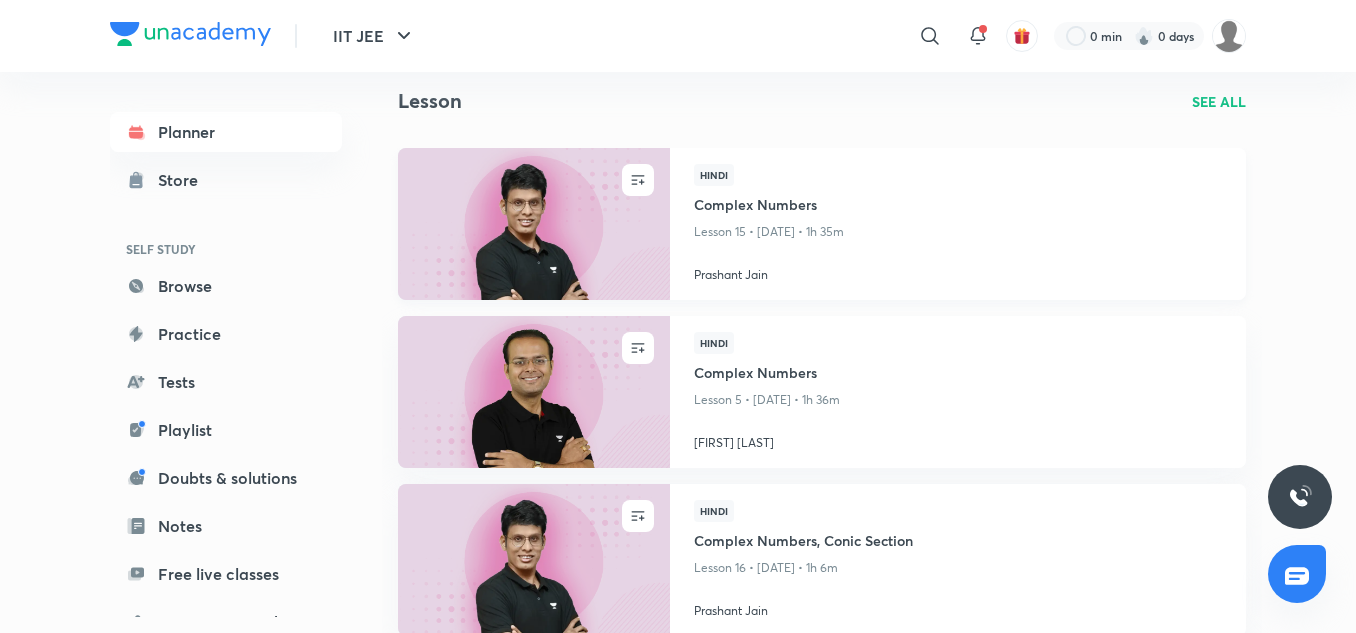click on "Lesson 15 • [DATE] • 1h 35m" at bounding box center [958, 232] 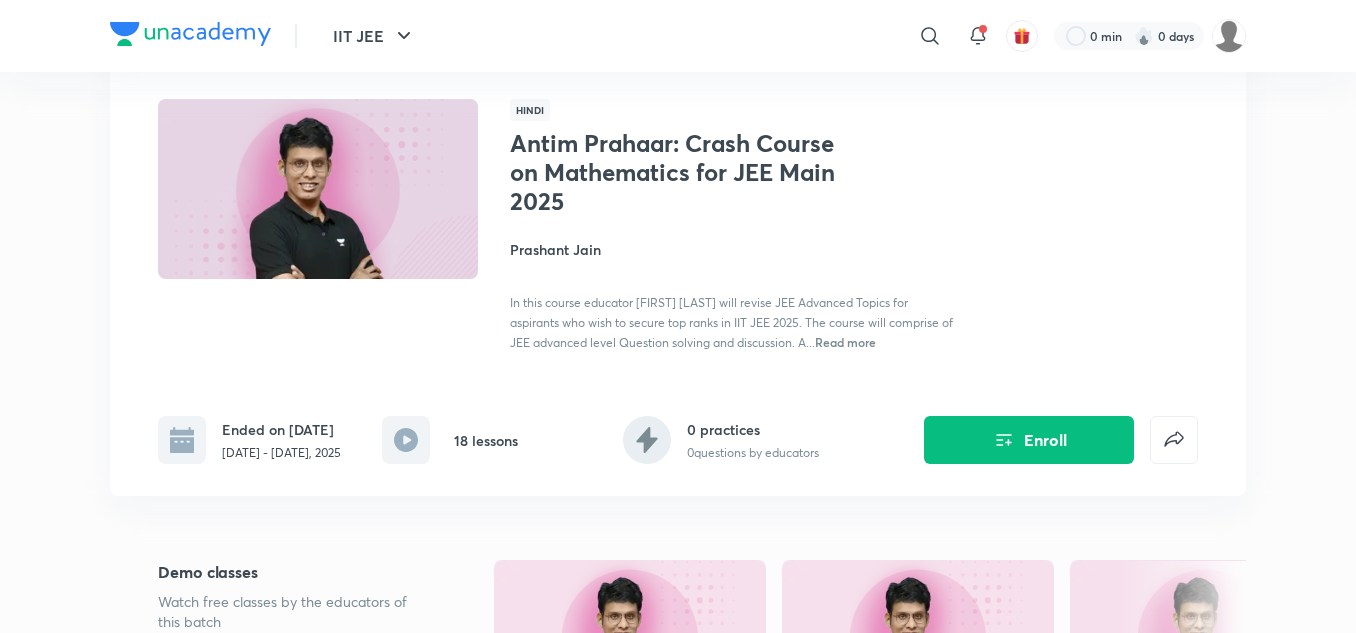 scroll, scrollTop: 400, scrollLeft: 0, axis: vertical 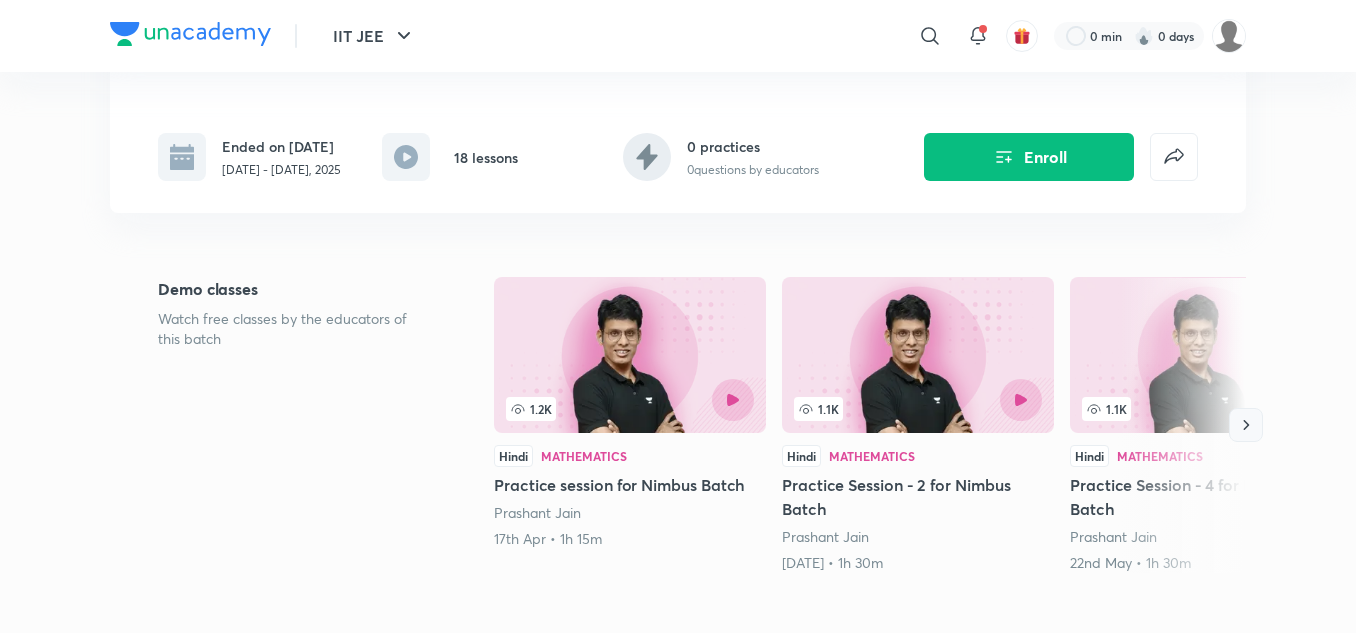 click 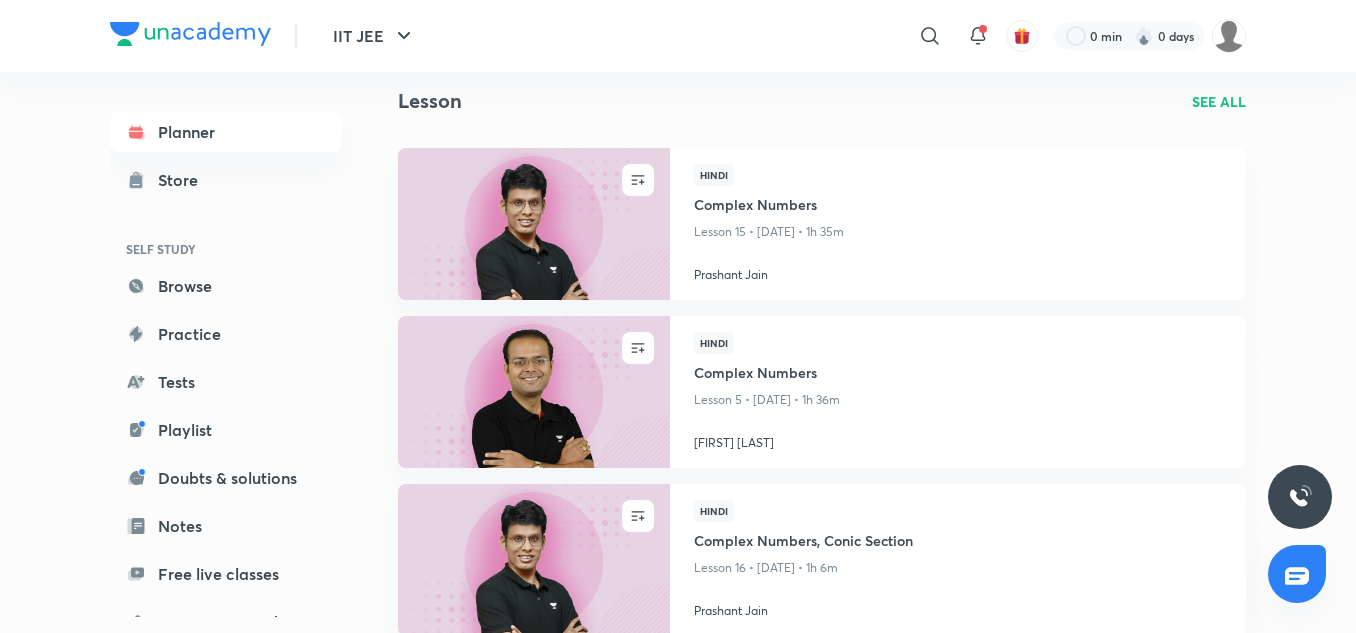scroll, scrollTop: 0, scrollLeft: 0, axis: both 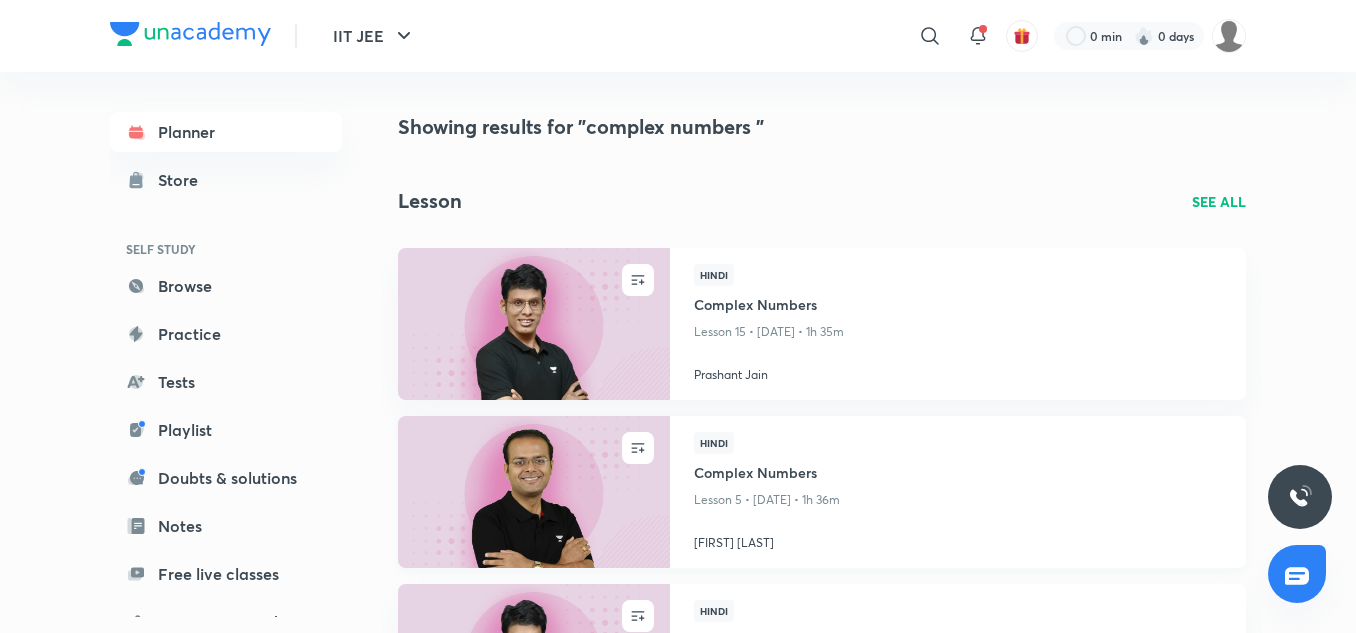 click at bounding box center [533, 491] 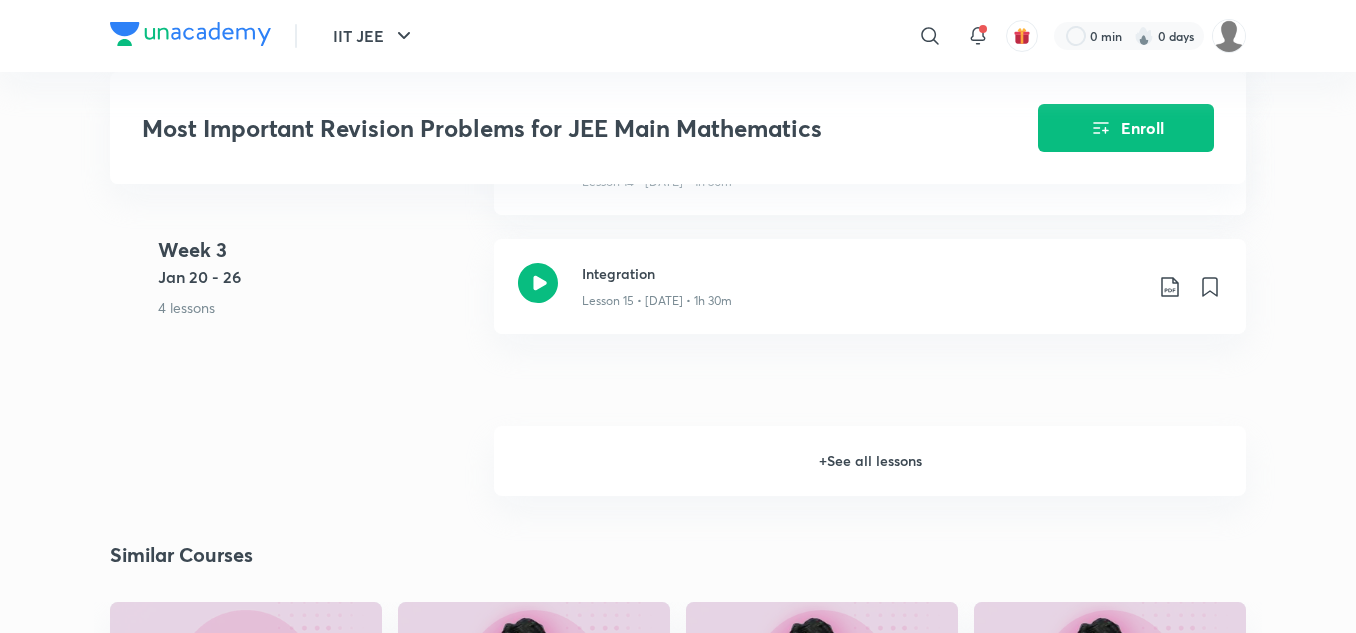 scroll, scrollTop: 2800, scrollLeft: 0, axis: vertical 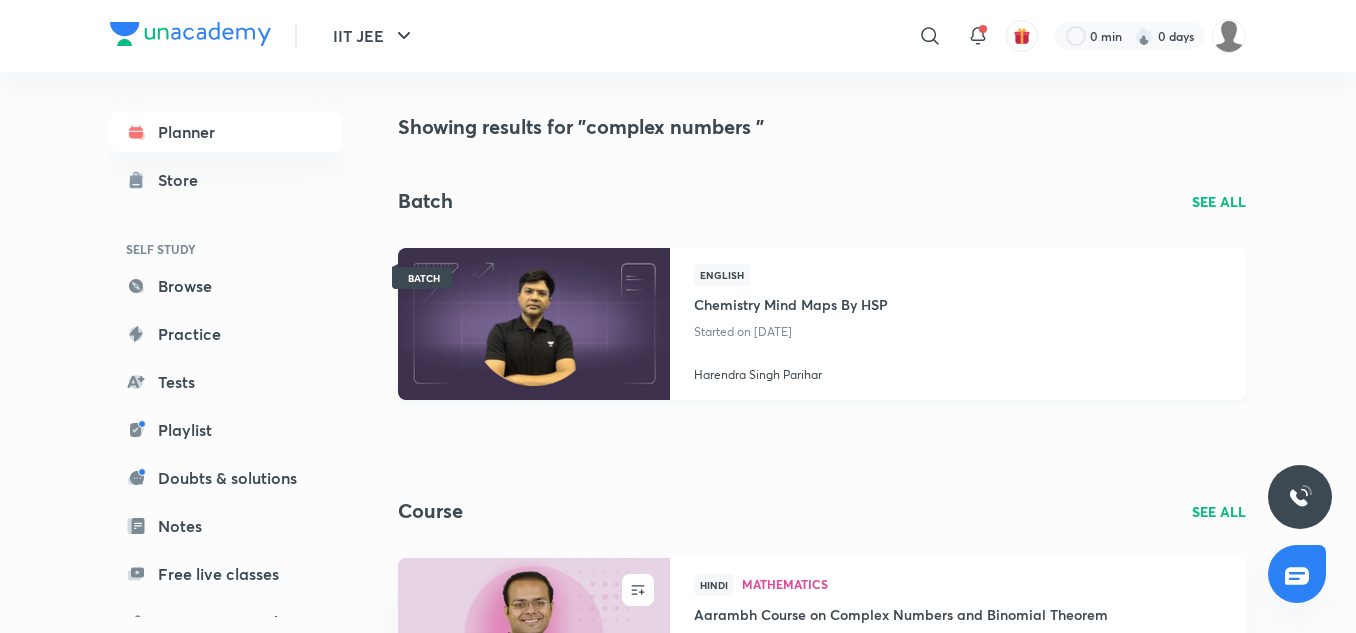 click at bounding box center (533, 323) 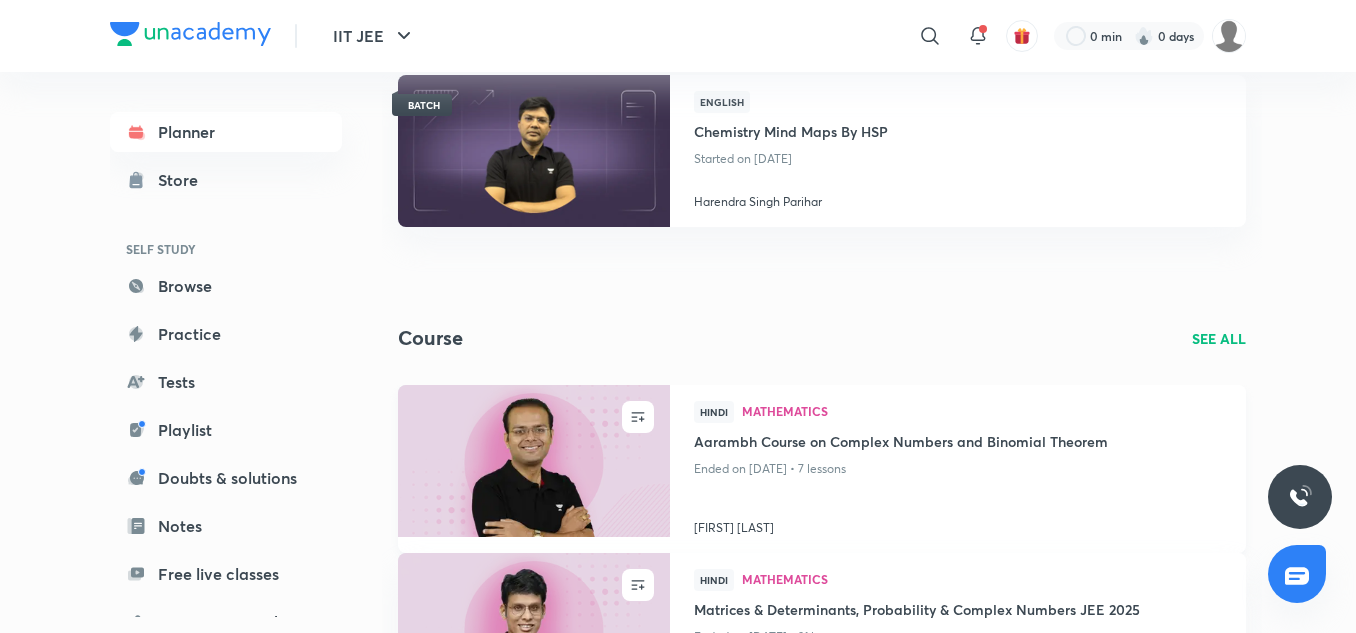scroll, scrollTop: 200, scrollLeft: 0, axis: vertical 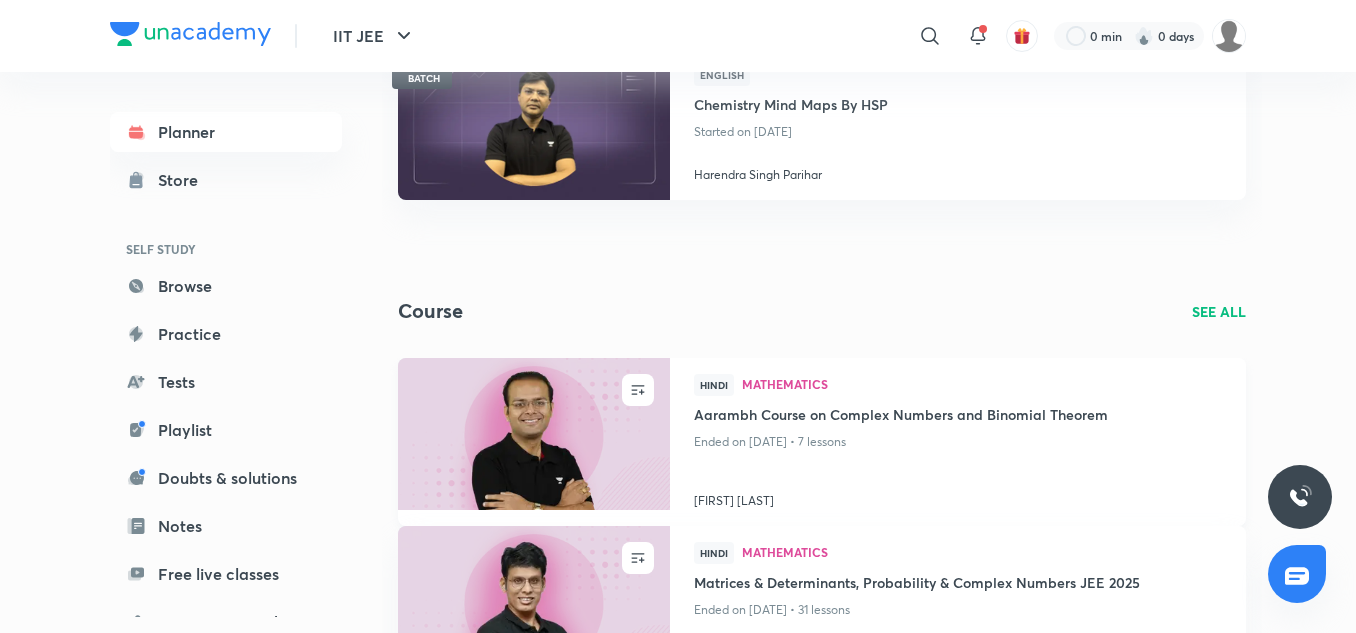 click at bounding box center (533, 433) 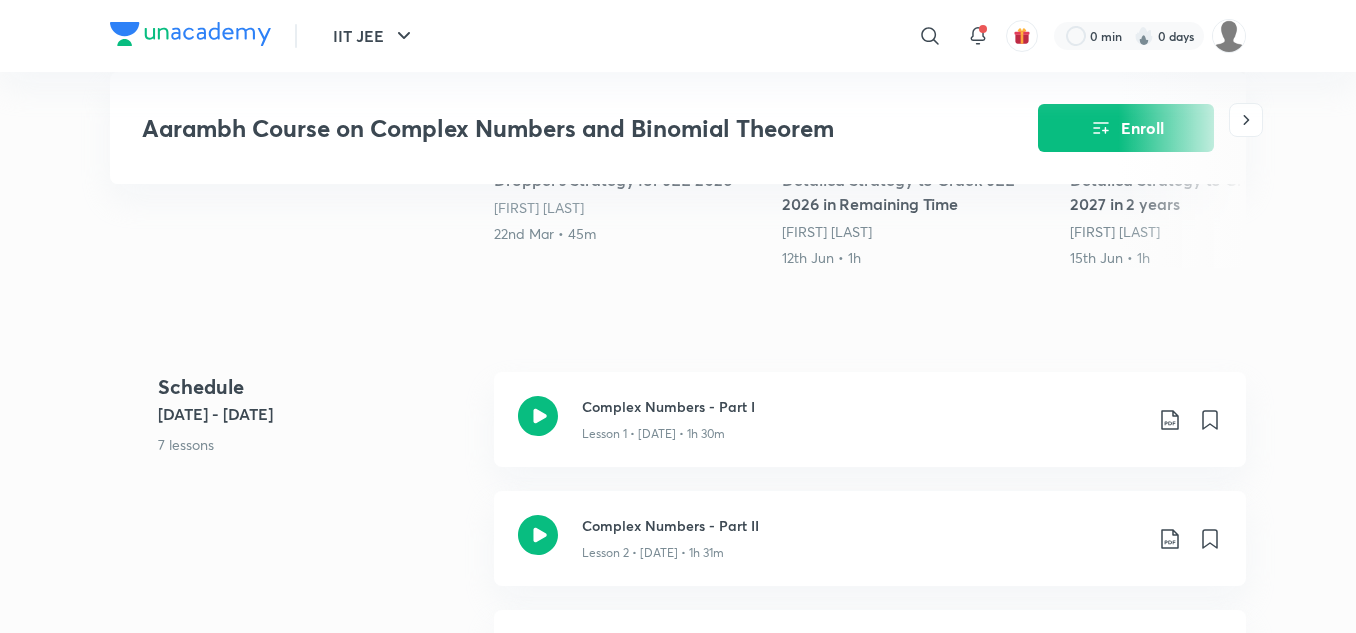 scroll, scrollTop: 700, scrollLeft: 0, axis: vertical 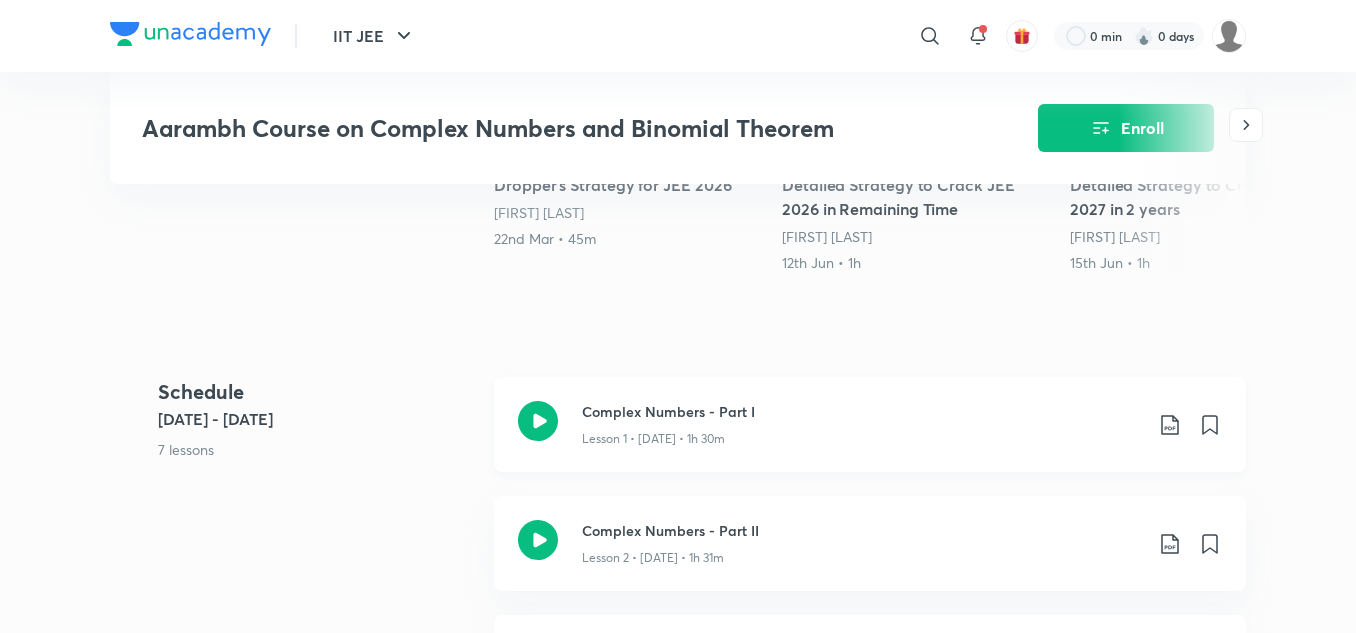 click 